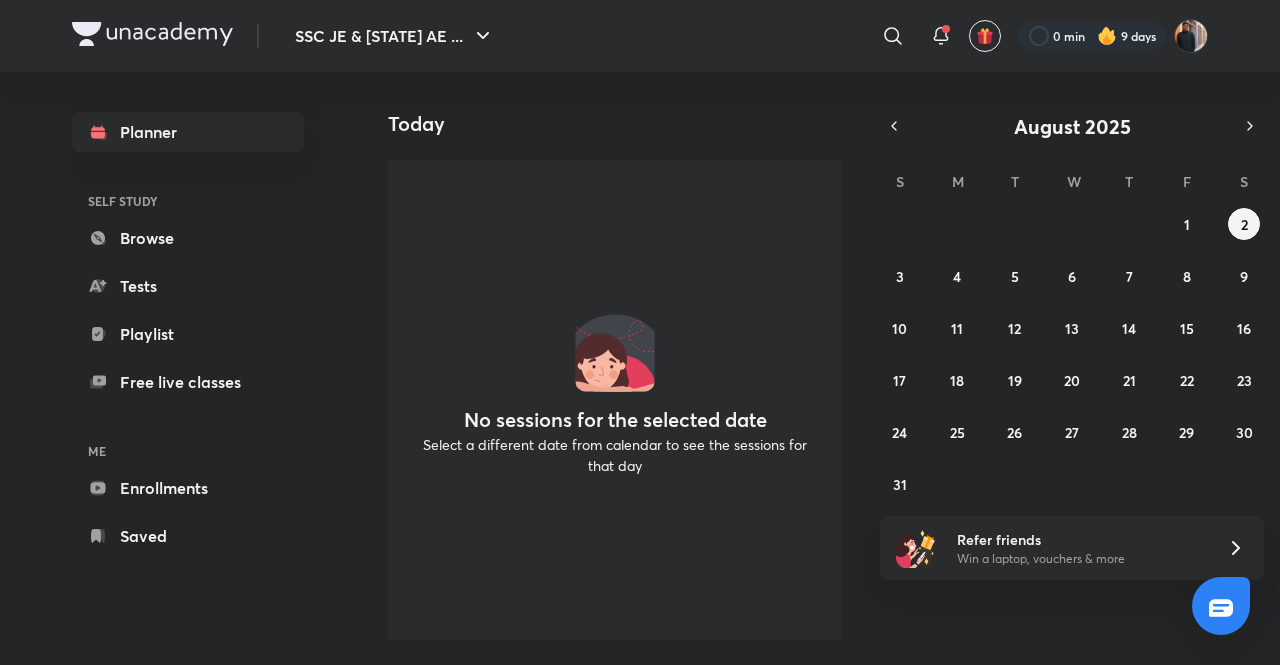 scroll, scrollTop: 0, scrollLeft: 0, axis: both 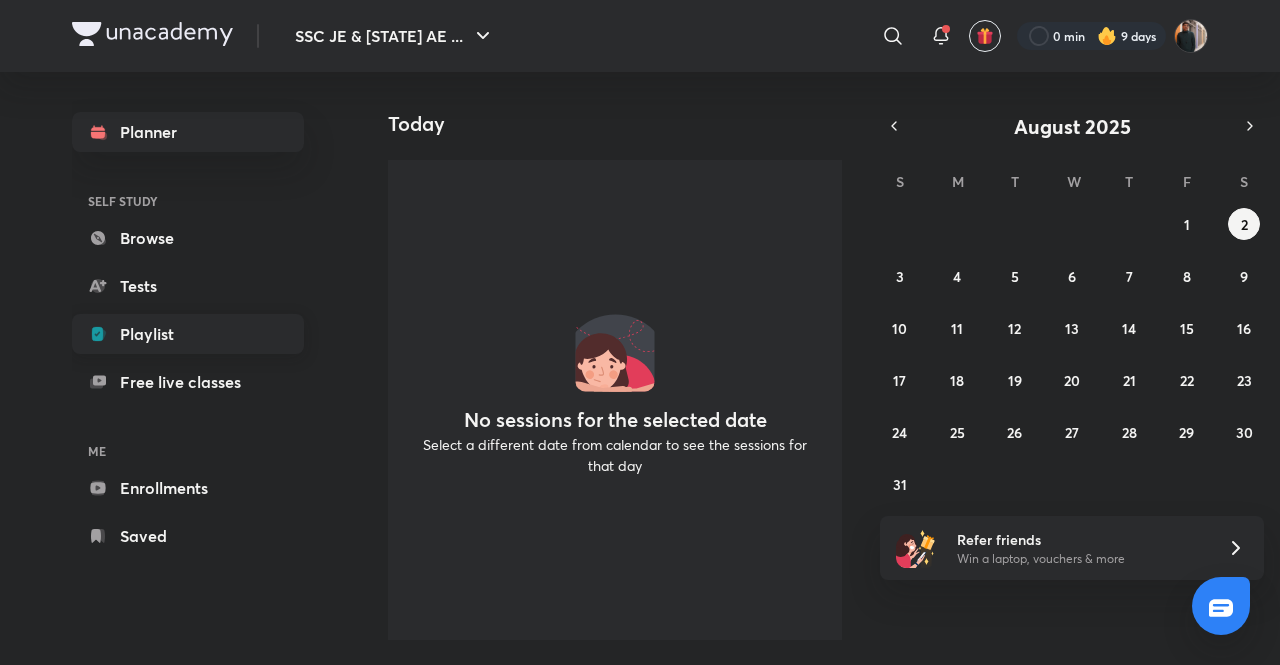 click on "Playlist" at bounding box center (188, 334) 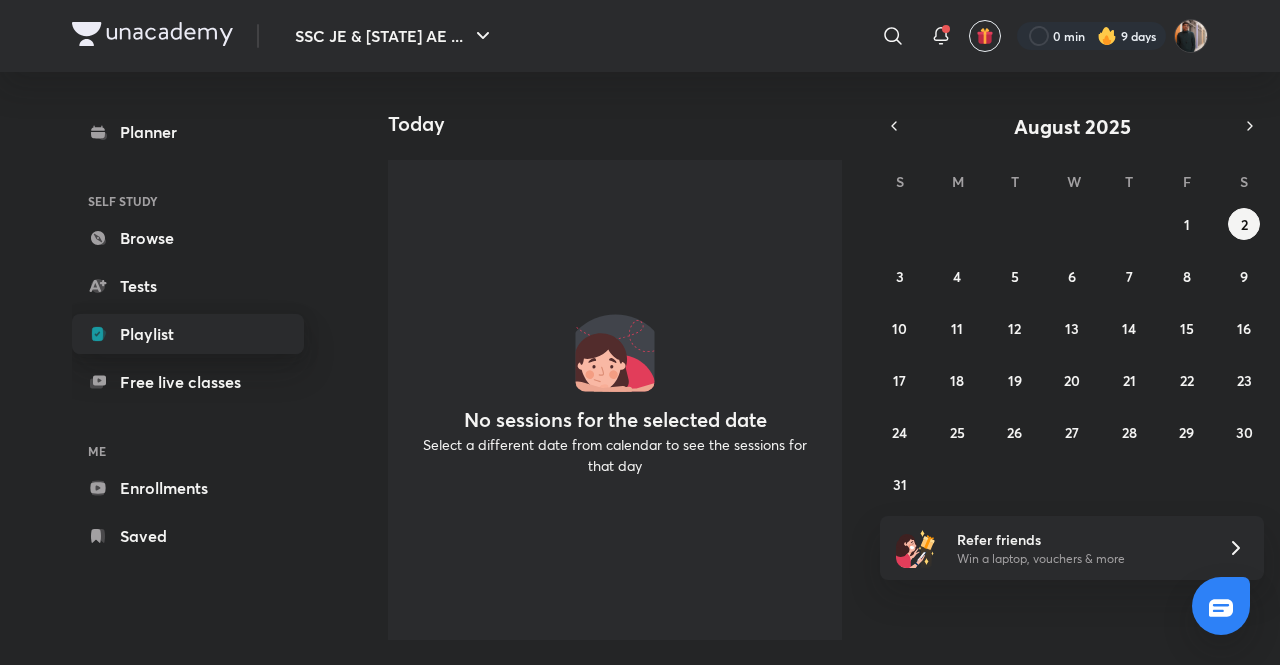 click on "Playlist" at bounding box center (188, 334) 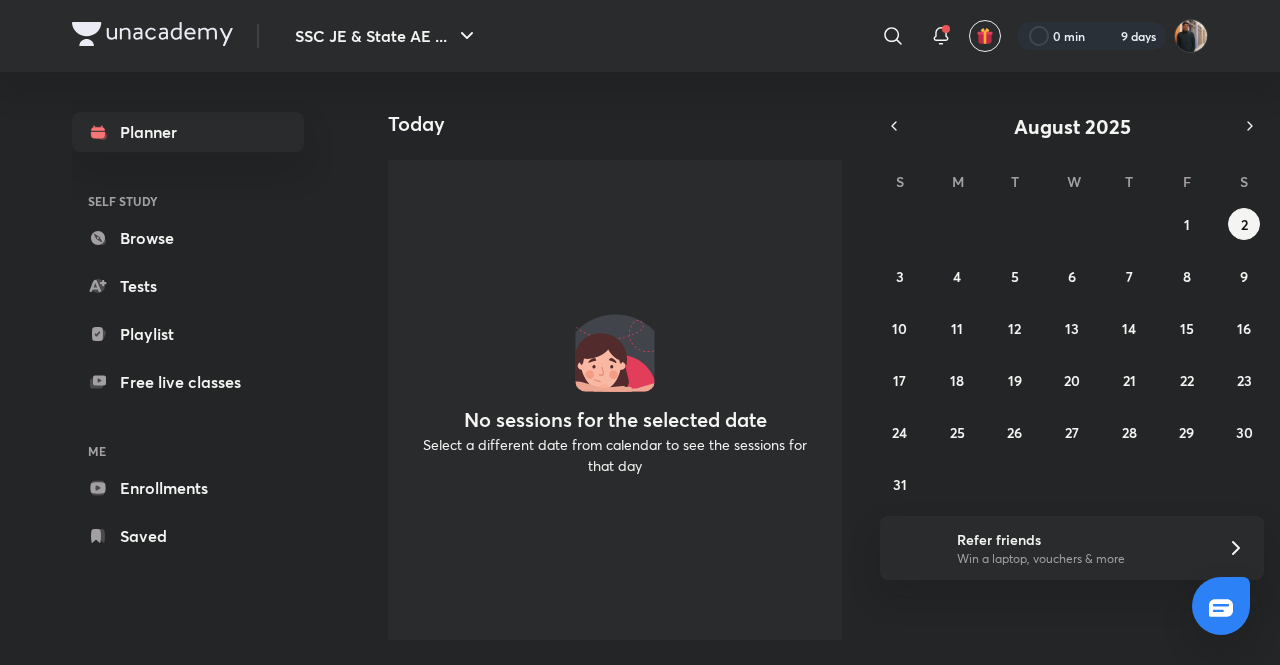scroll, scrollTop: 0, scrollLeft: 0, axis: both 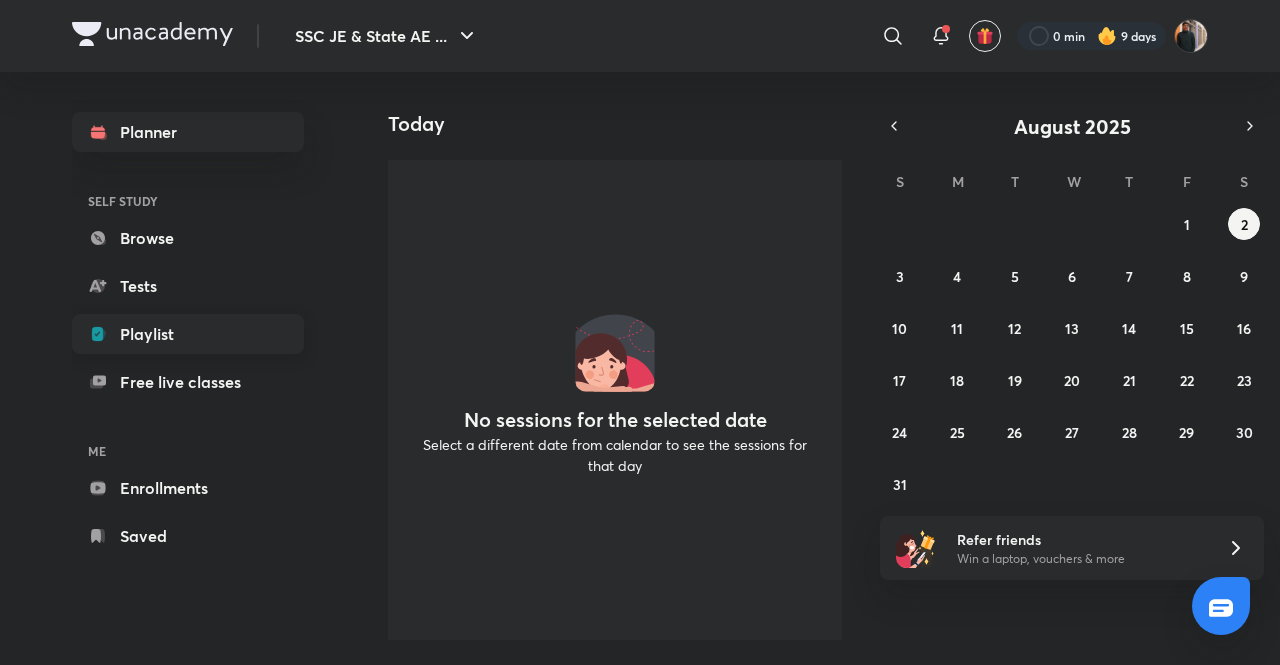 click on "Playlist" at bounding box center (188, 334) 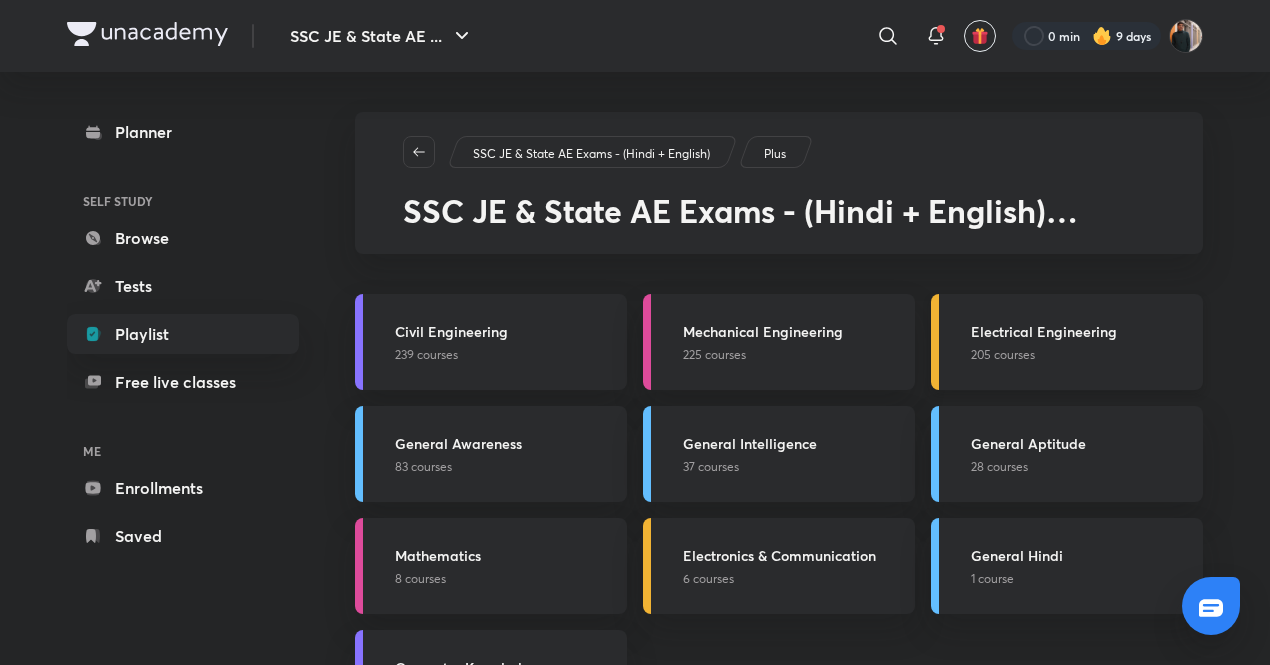 click on "Electrical Engineering" at bounding box center (1081, 331) 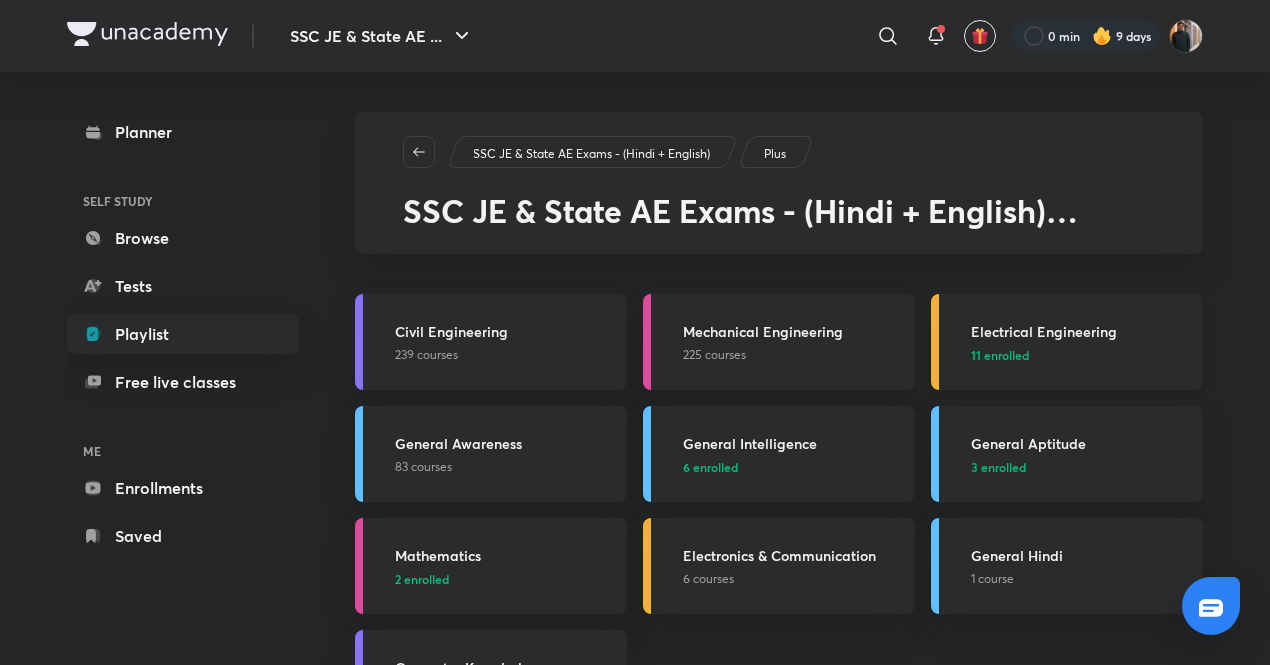 click on "Electrical Engineering" at bounding box center [1081, 331] 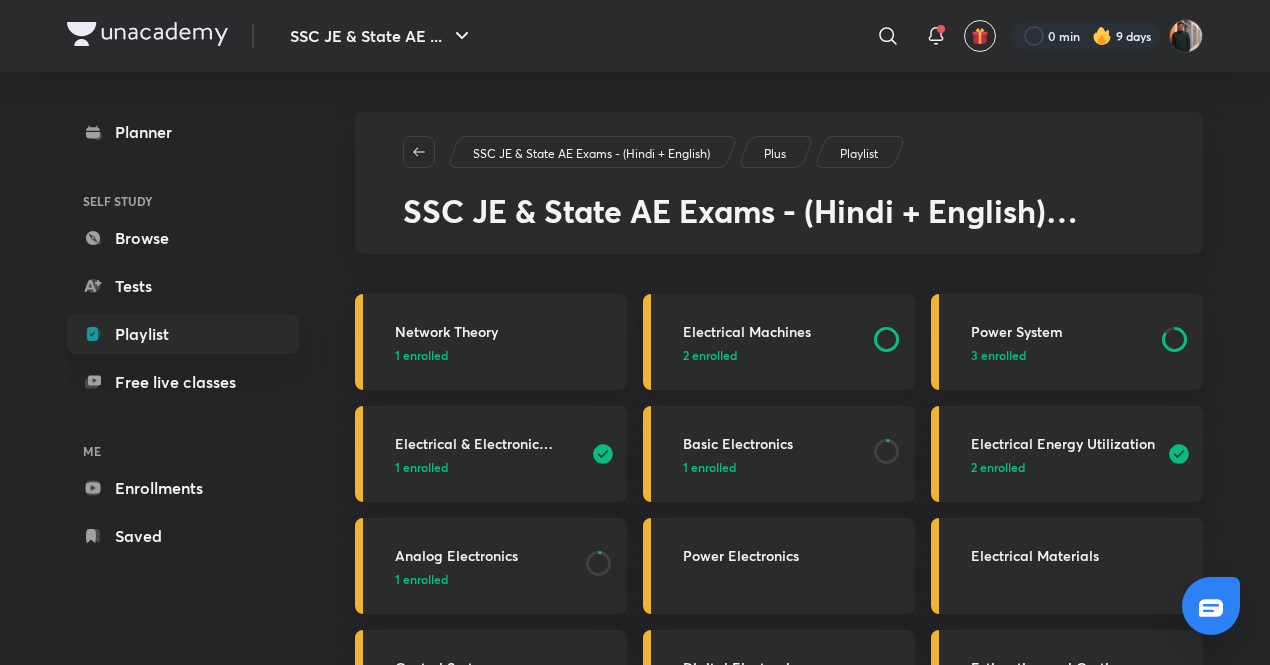 click on "2 enrolled" at bounding box center (772, 355) 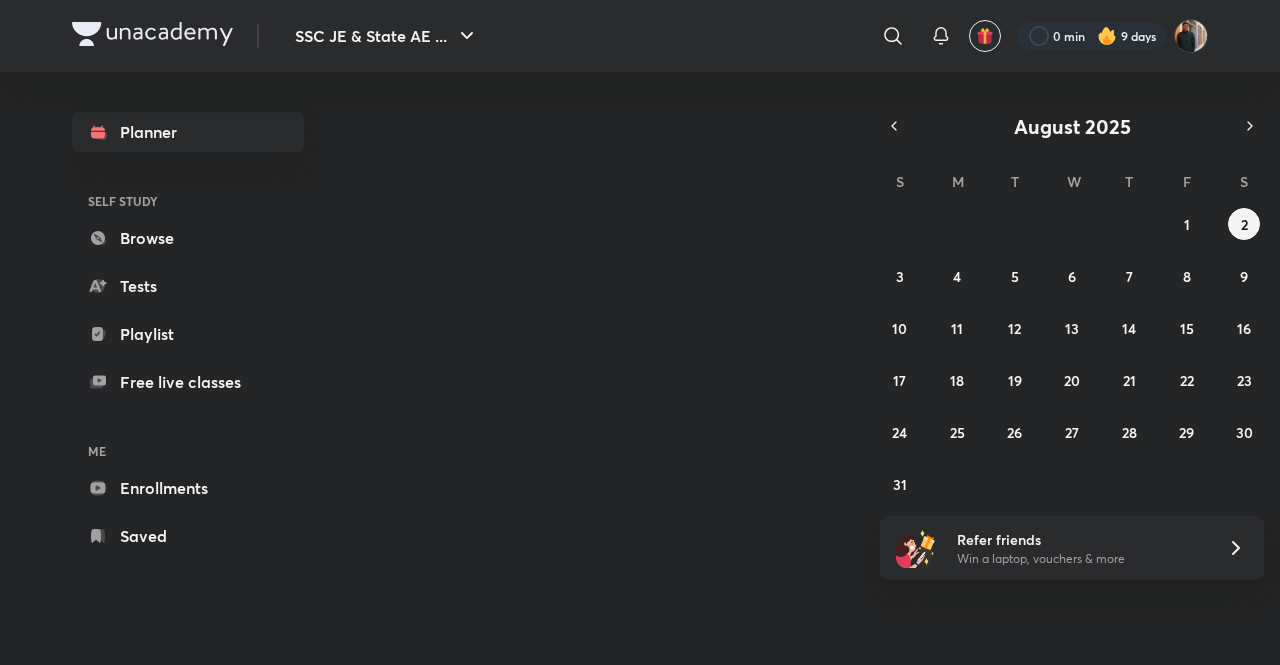 scroll, scrollTop: 0, scrollLeft: 0, axis: both 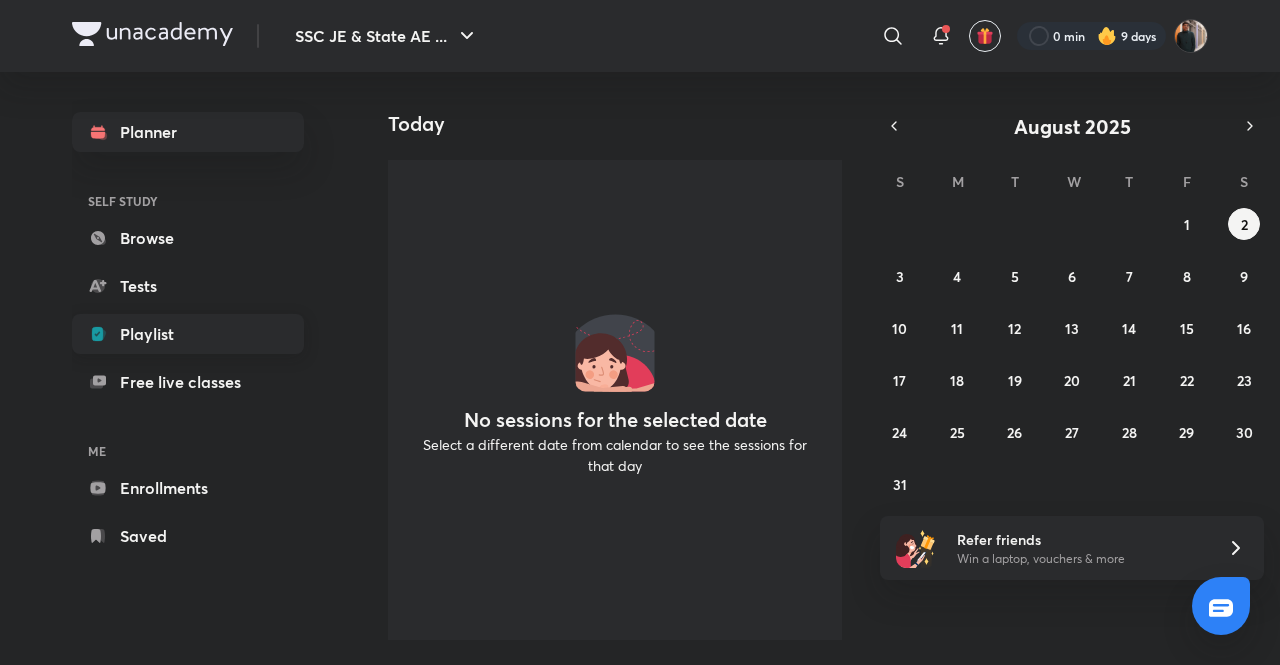 click on "Playlist" at bounding box center [188, 334] 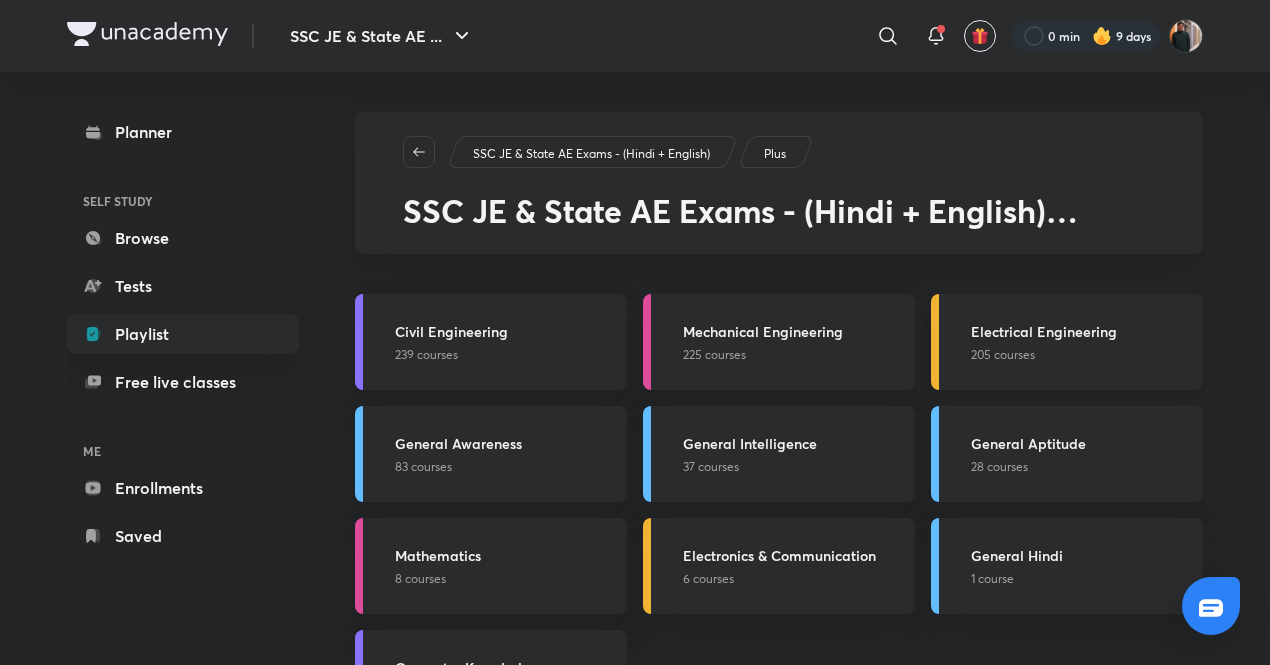click on "Electrical Engineering" at bounding box center [1081, 331] 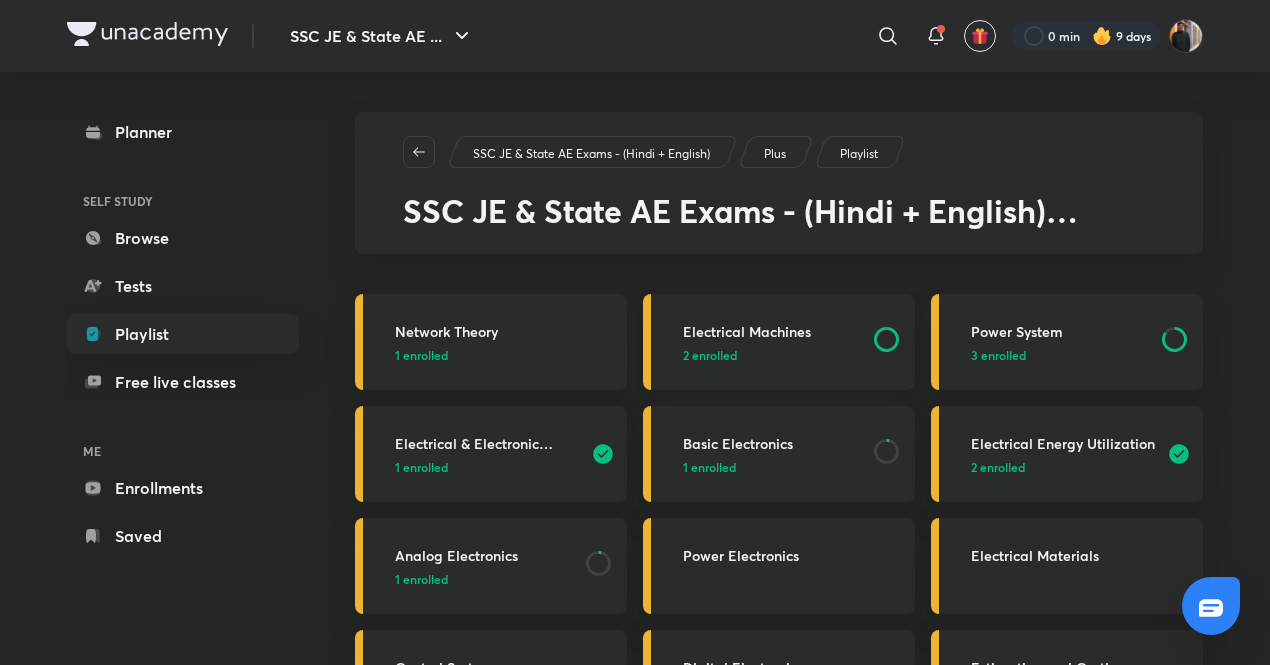 click on "Electrical Machines" at bounding box center [772, 331] 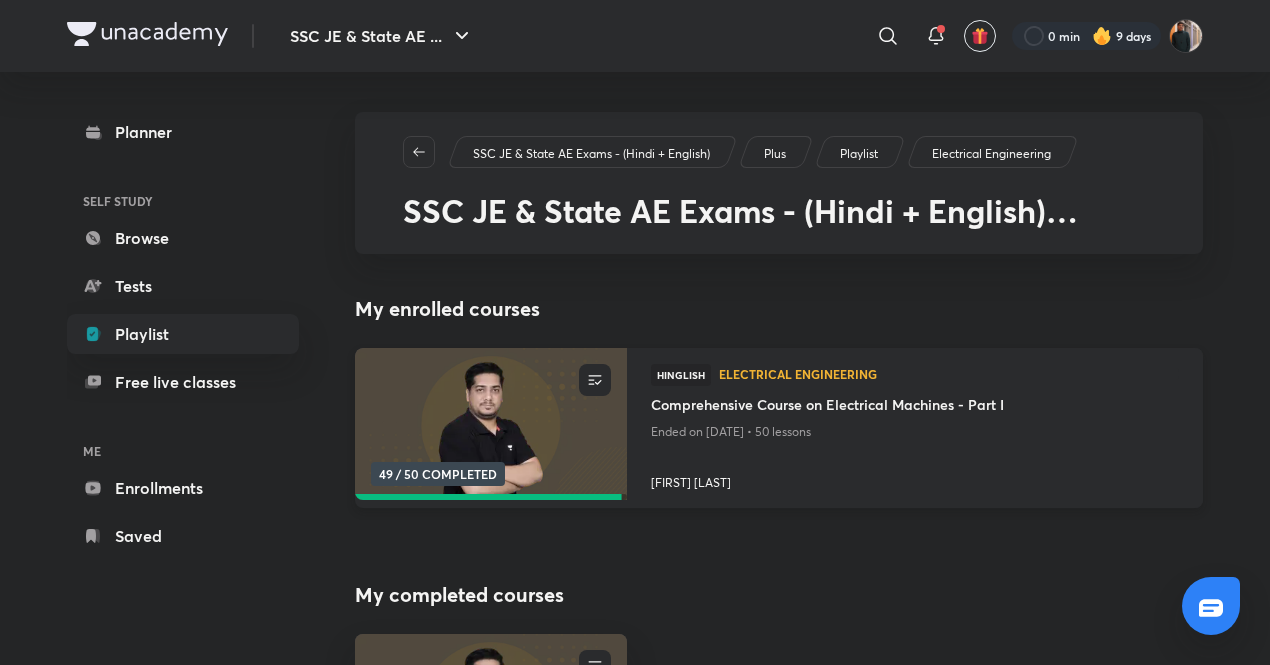 click at bounding box center (490, 424) 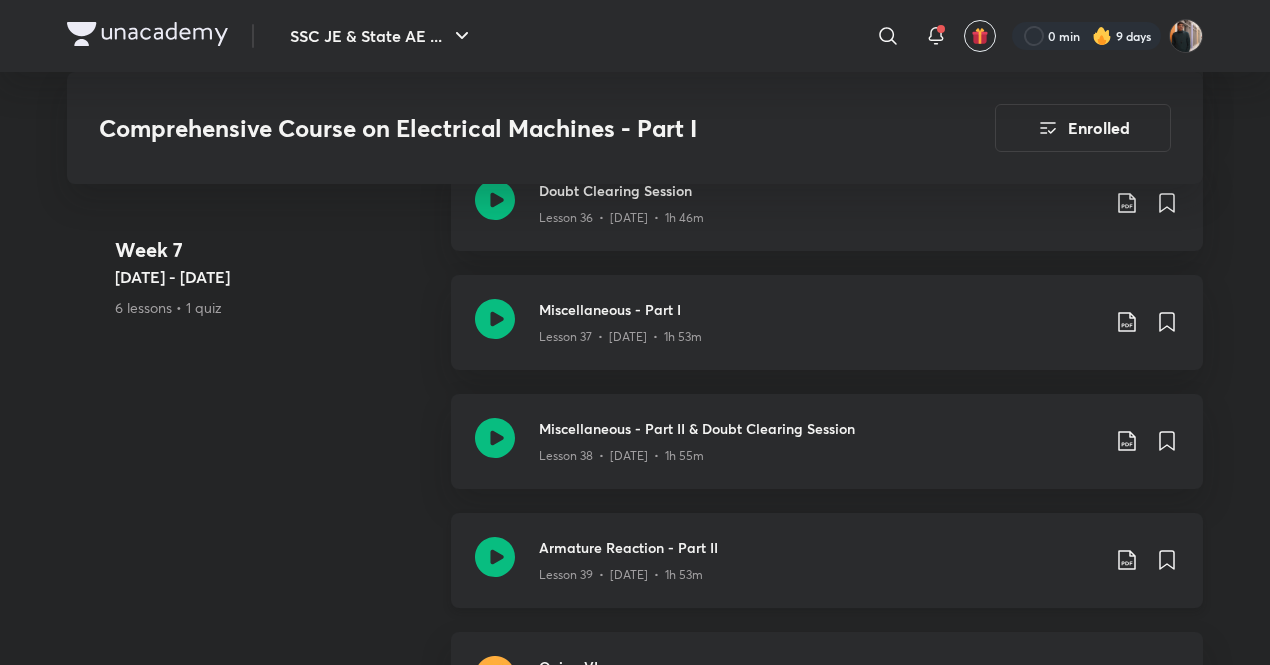 scroll, scrollTop: 6300, scrollLeft: 0, axis: vertical 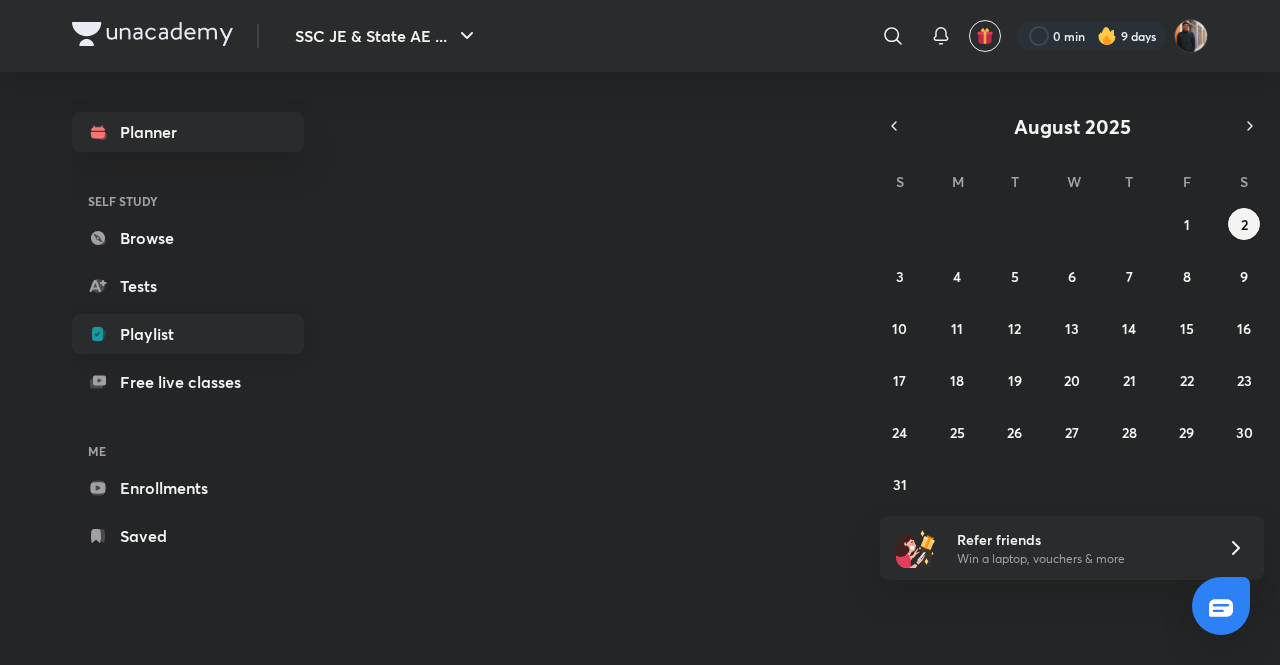 click on "Playlist" at bounding box center [188, 334] 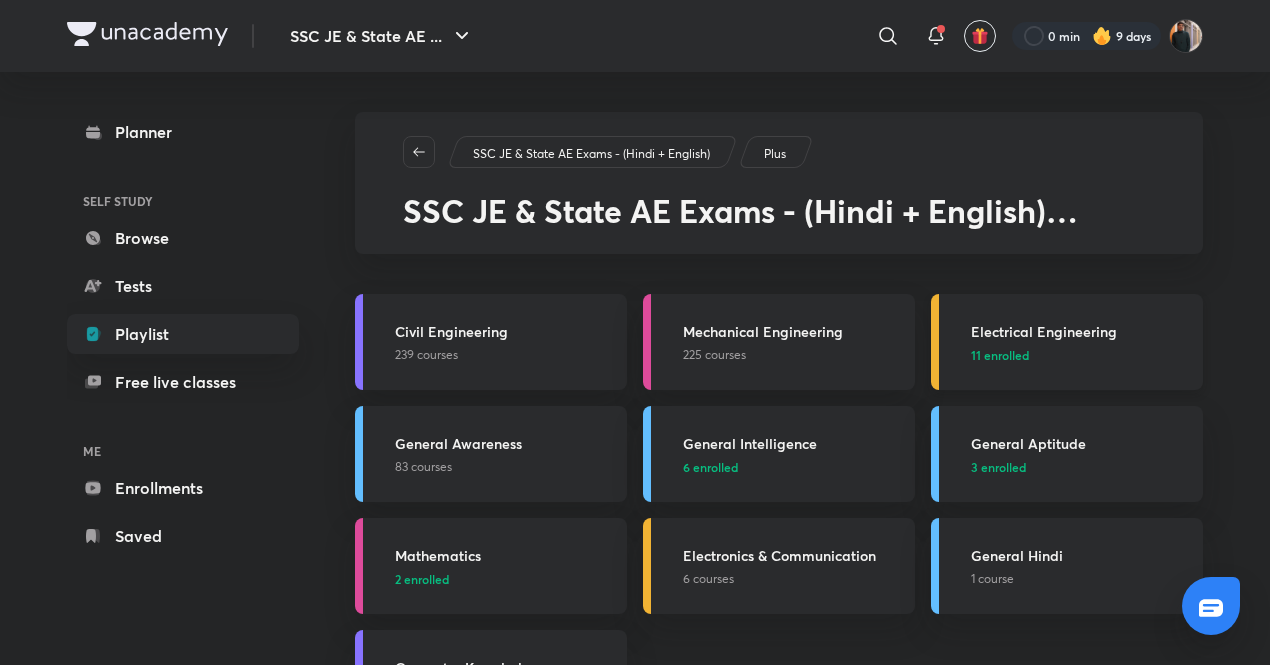 click on "Electrical Engineering" at bounding box center (1081, 331) 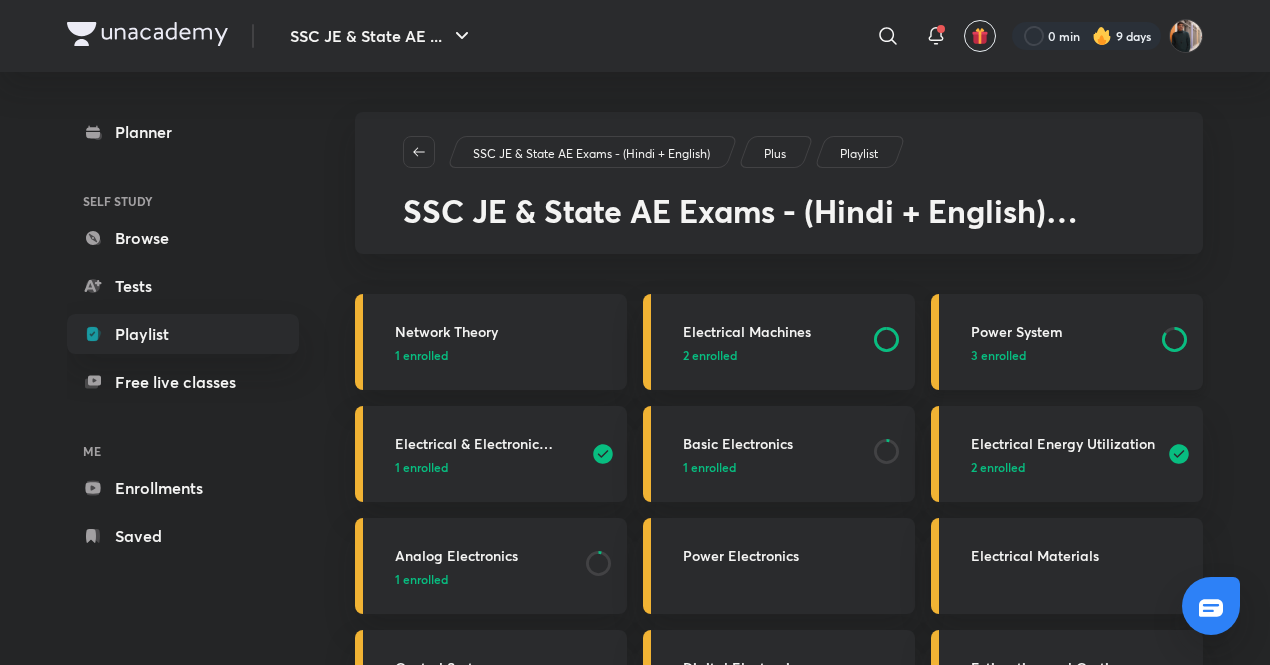 click on "Power System" at bounding box center (1060, 331) 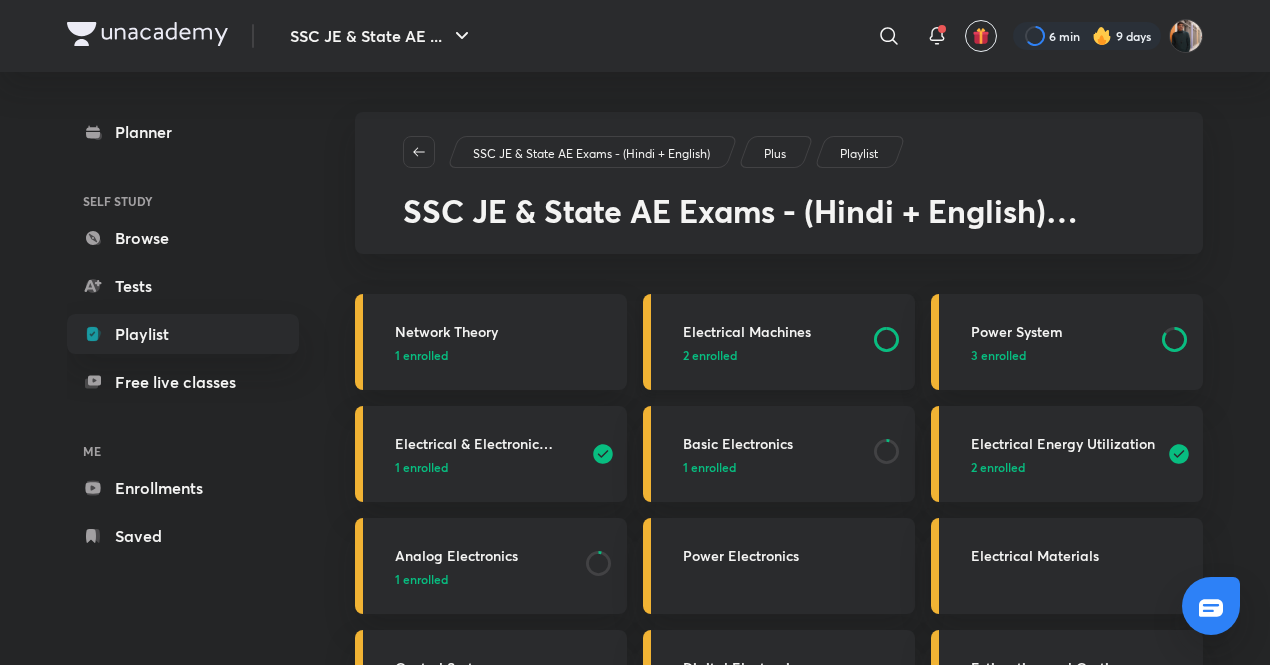 click on "Electrical Machines" at bounding box center (772, 331) 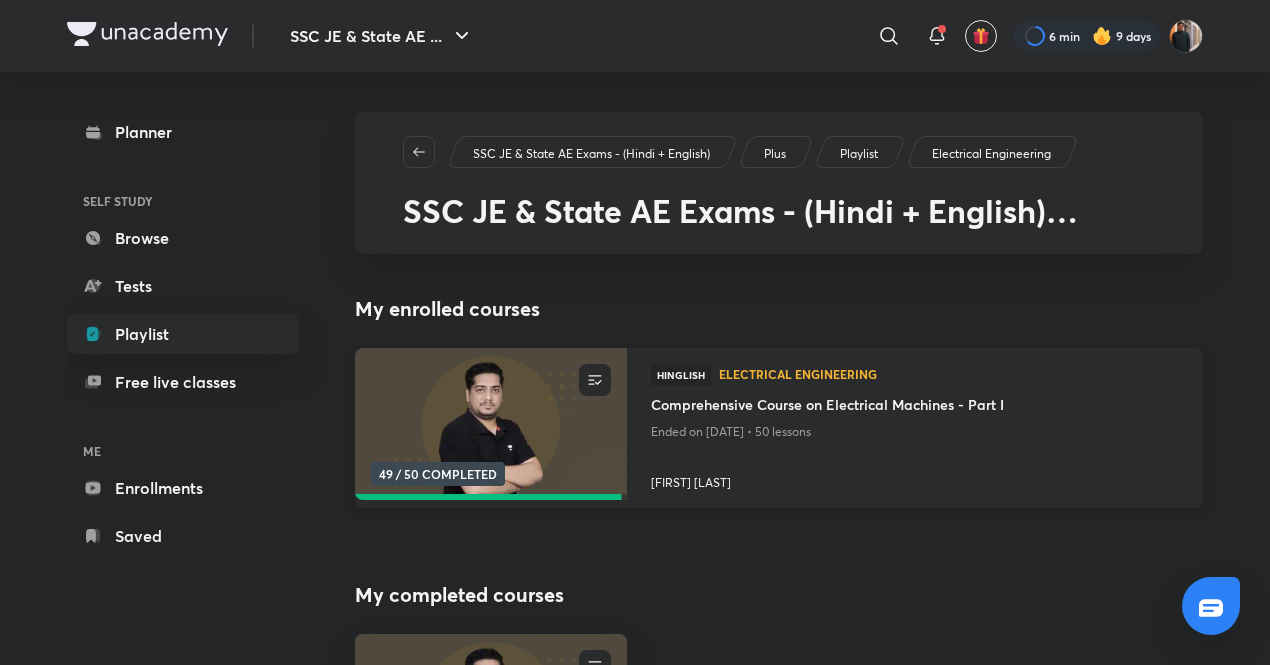 click at bounding box center [490, 424] 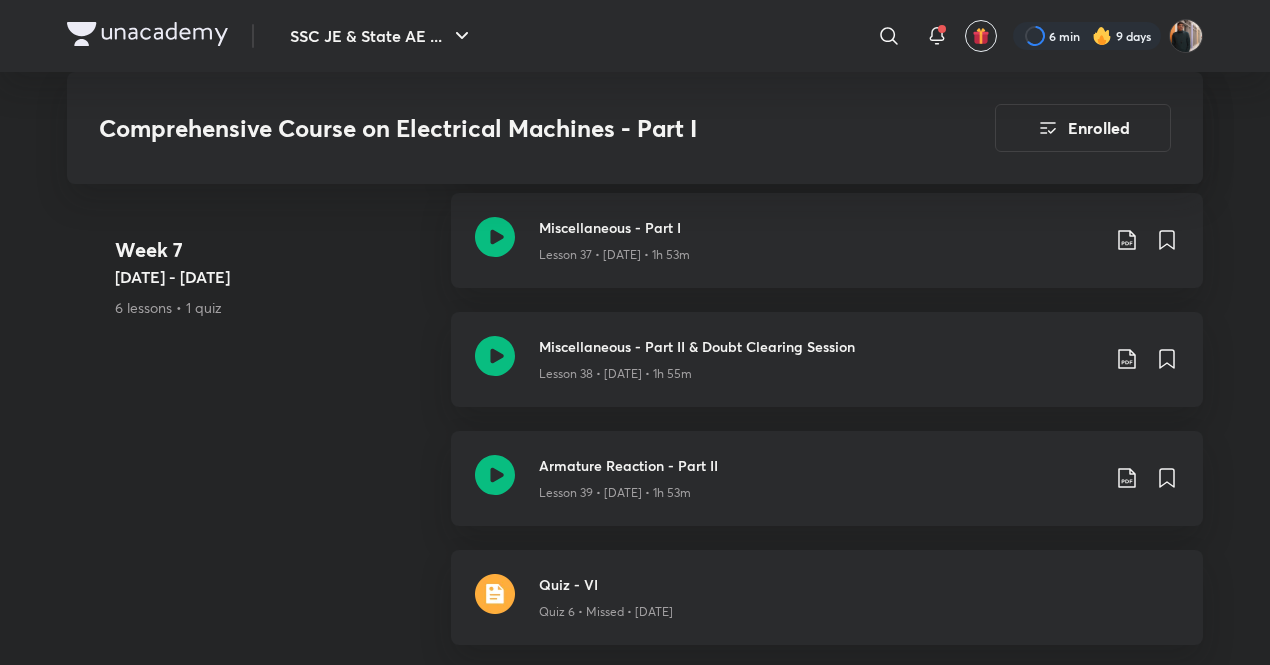 scroll, scrollTop: 6347, scrollLeft: 0, axis: vertical 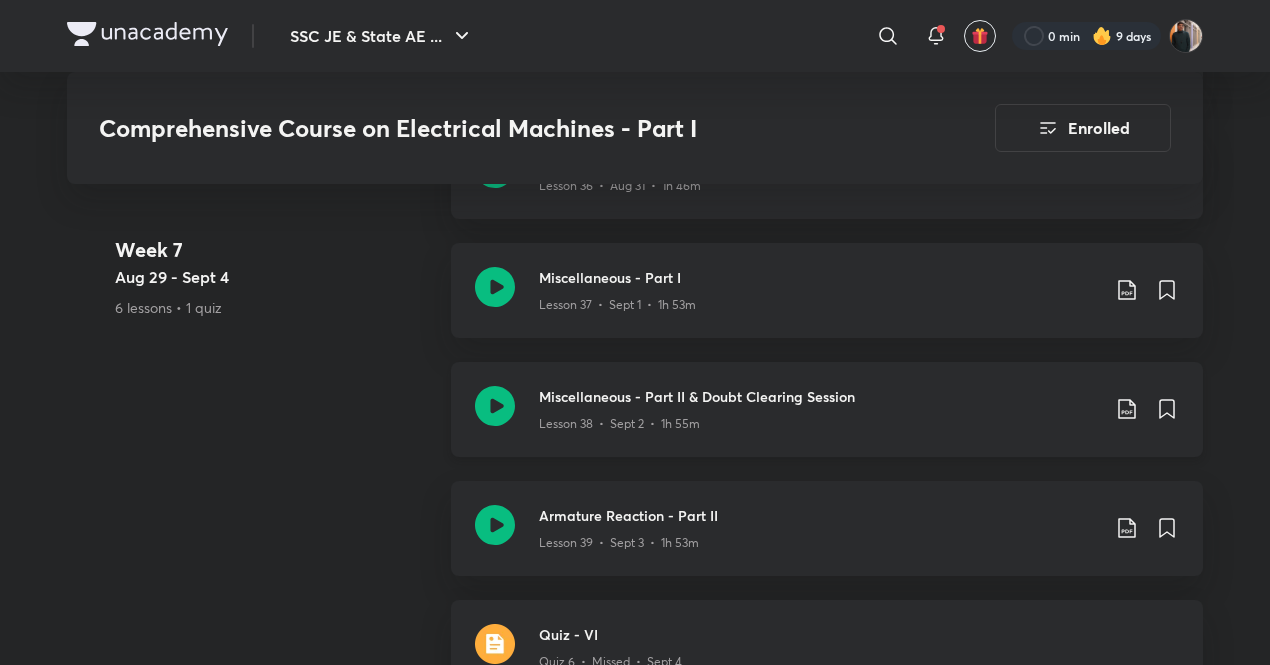 click on "Miscellaneous - Part II & Doubt Clearing Session Lesson 38  •  Sept 2  •  1h 55m" at bounding box center (827, 409) 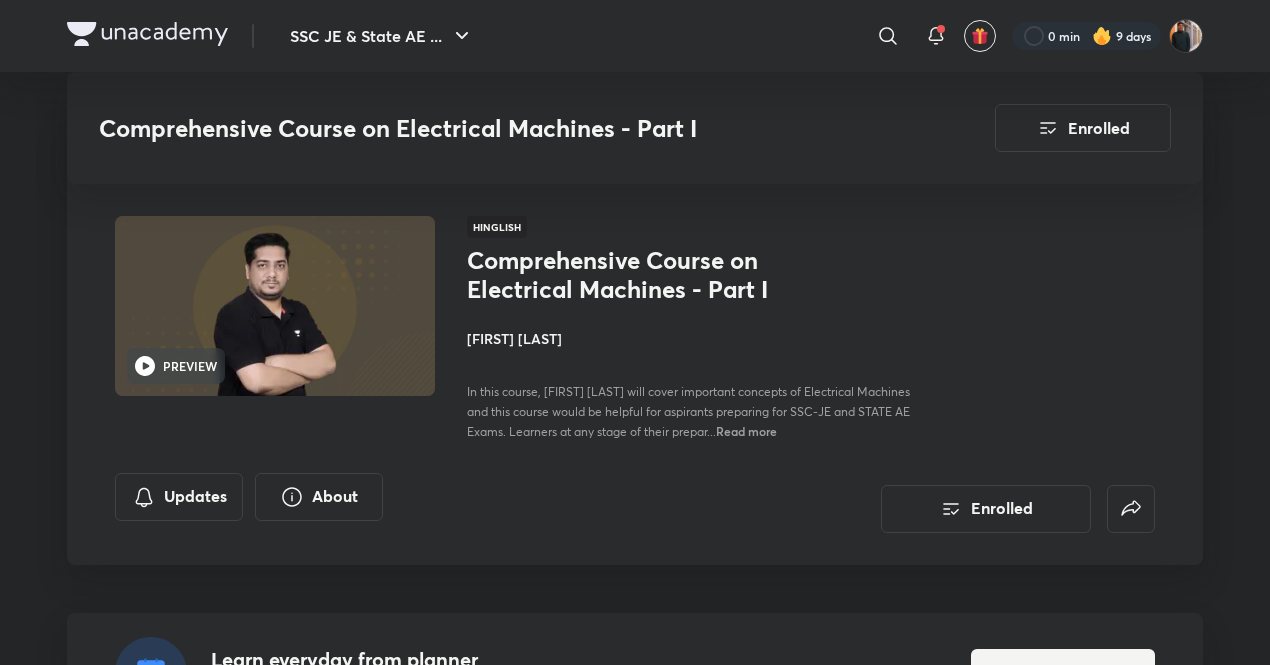 scroll, scrollTop: 6300, scrollLeft: 0, axis: vertical 